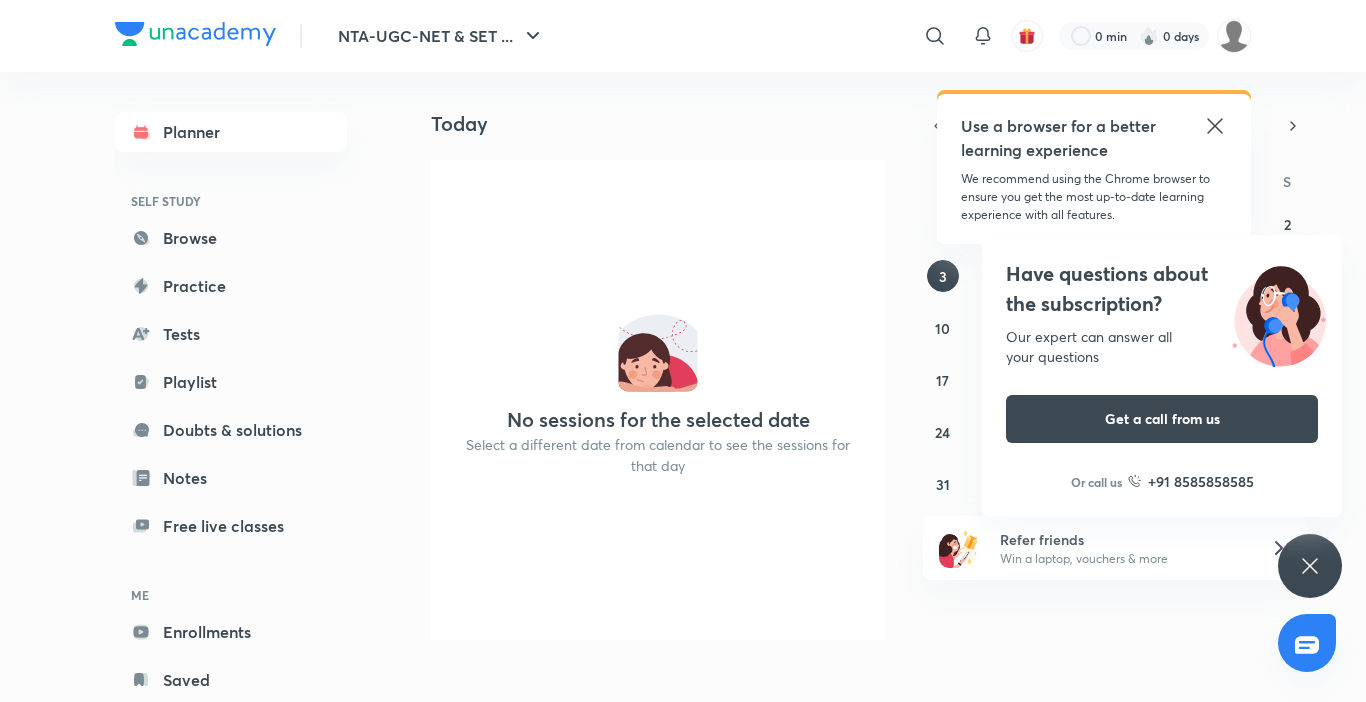 scroll, scrollTop: 0, scrollLeft: 0, axis: both 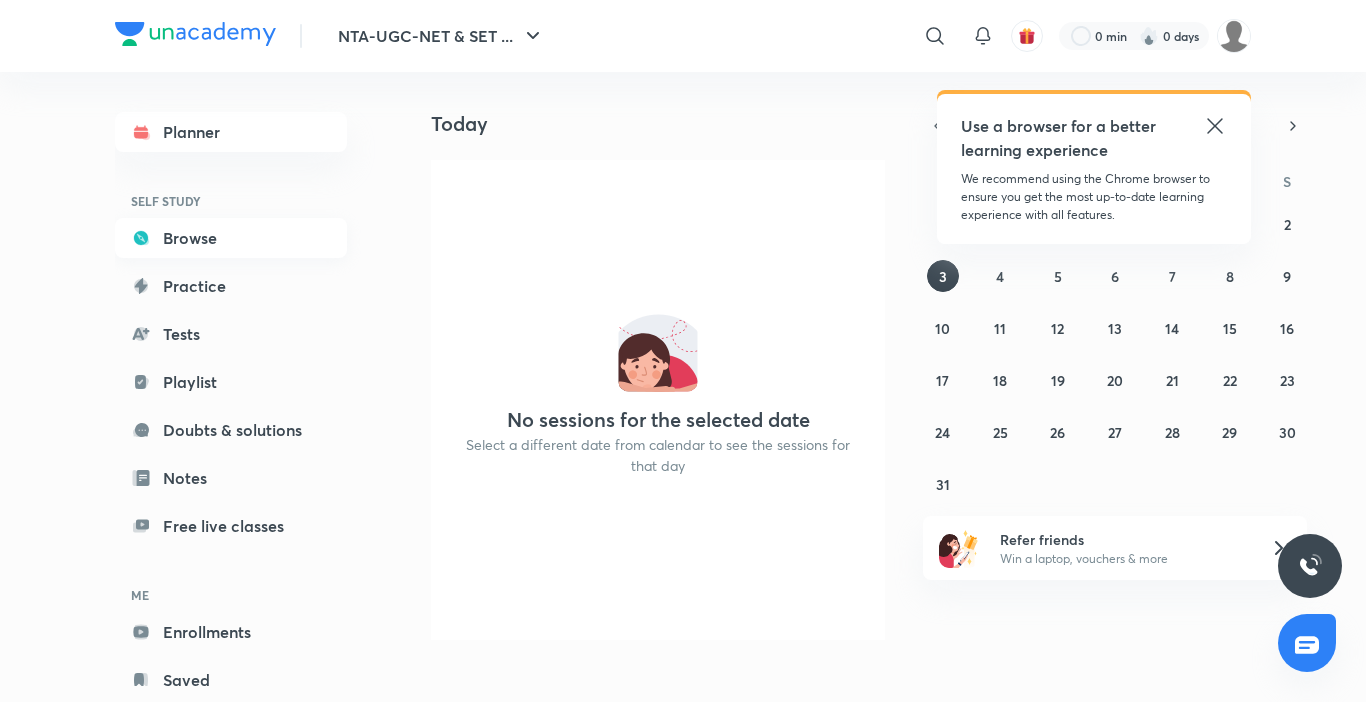 click on "Browse" at bounding box center (231, 238) 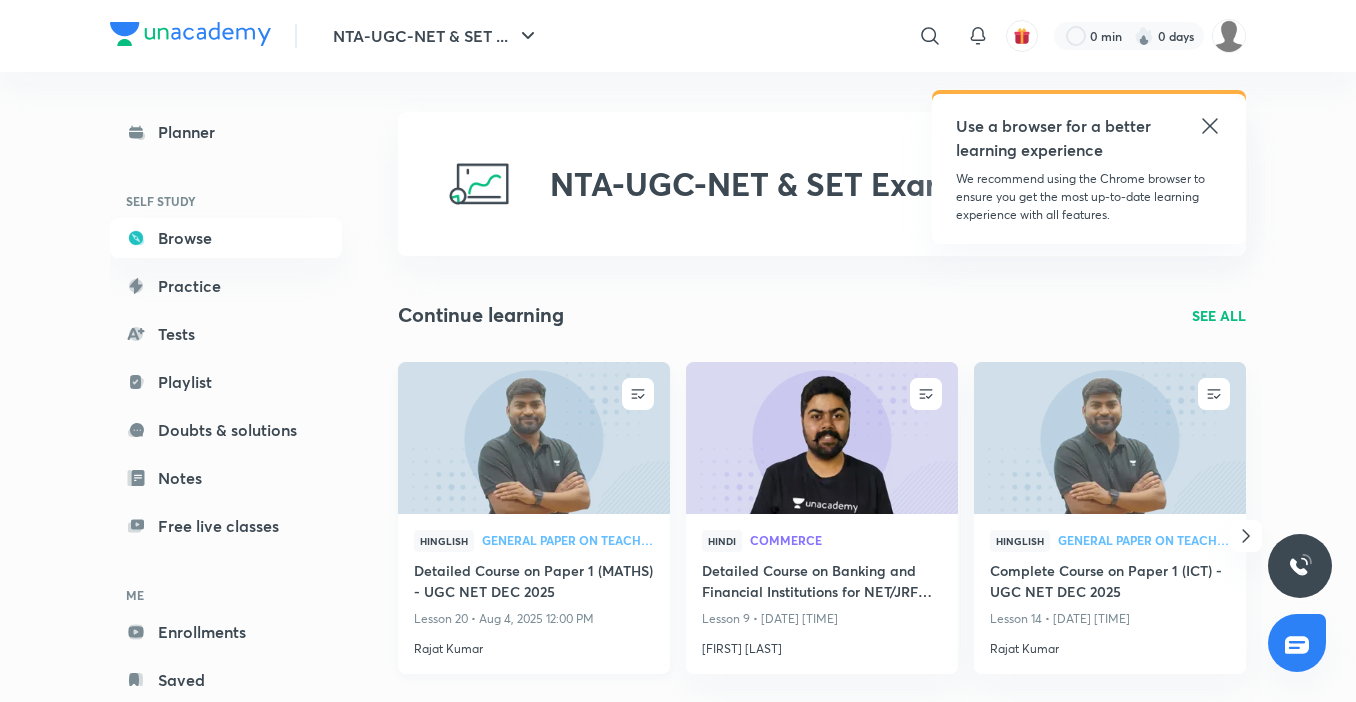click at bounding box center (533, 437) 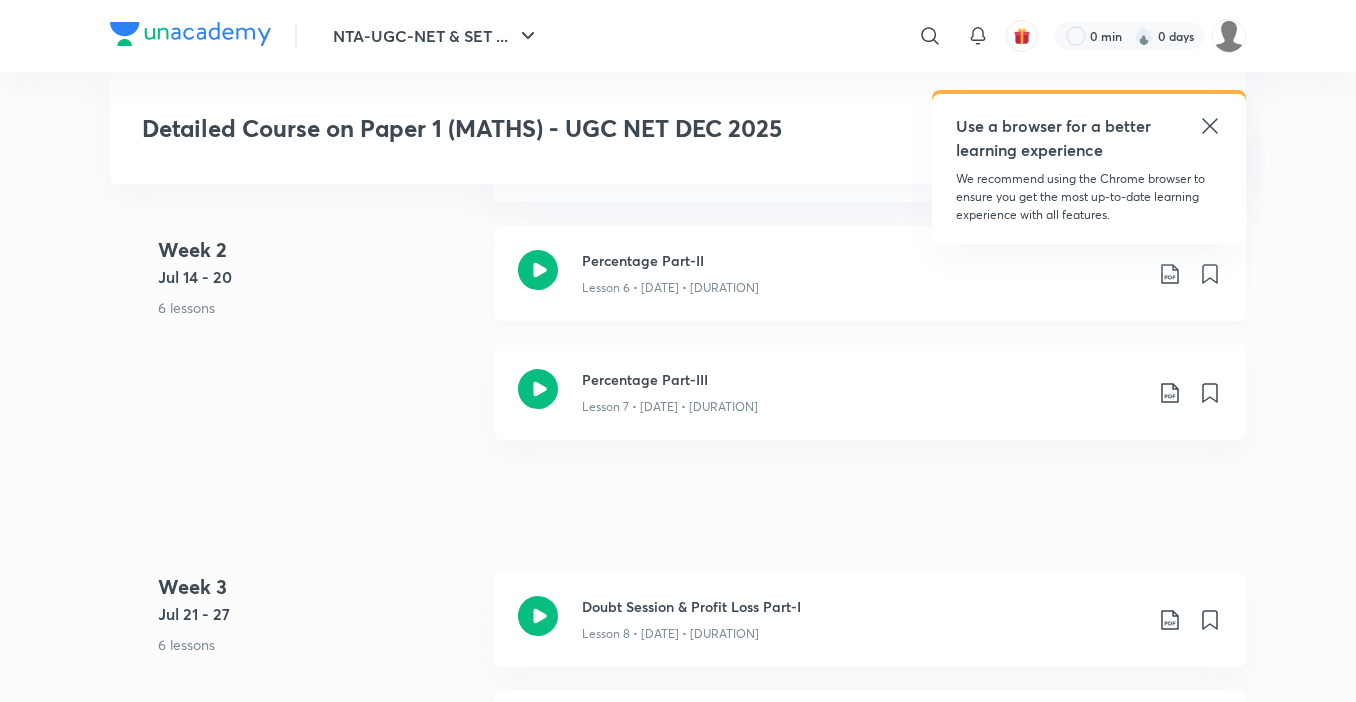 scroll, scrollTop: 1760, scrollLeft: 0, axis: vertical 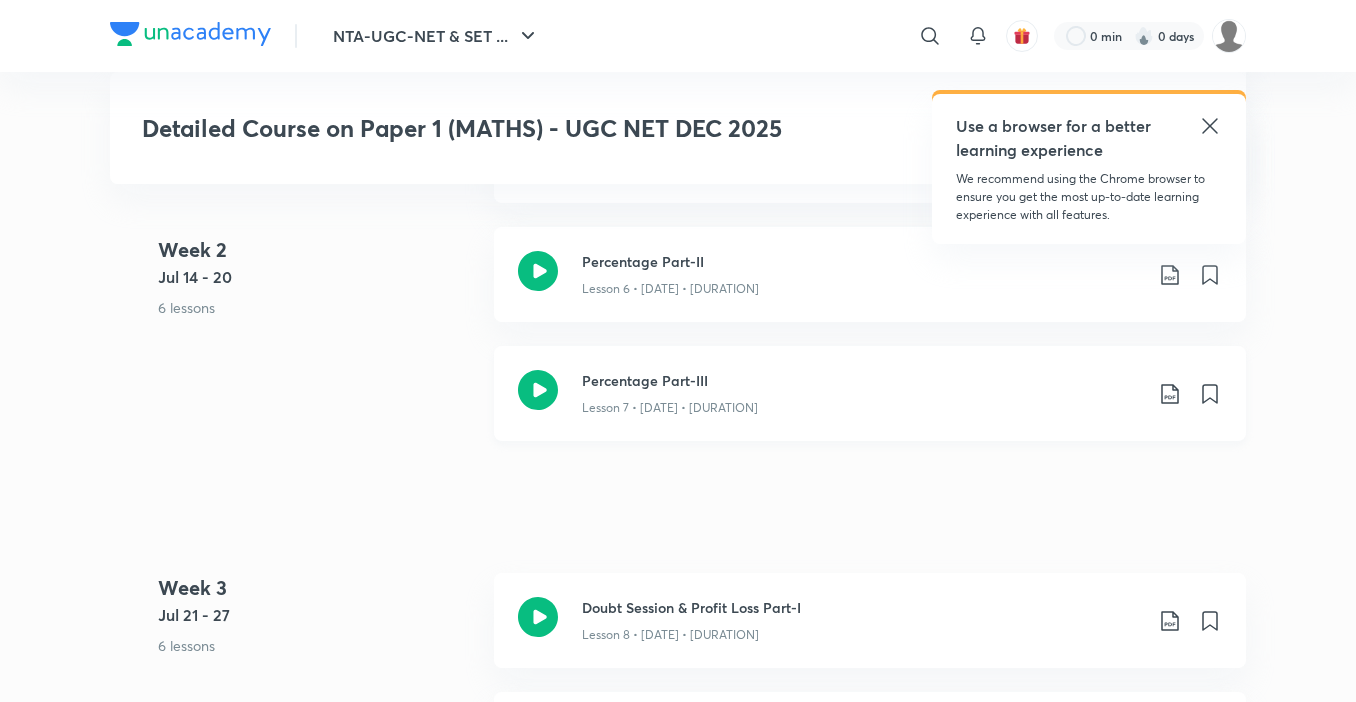 click on "Percentage Part-III" at bounding box center (862, 380) 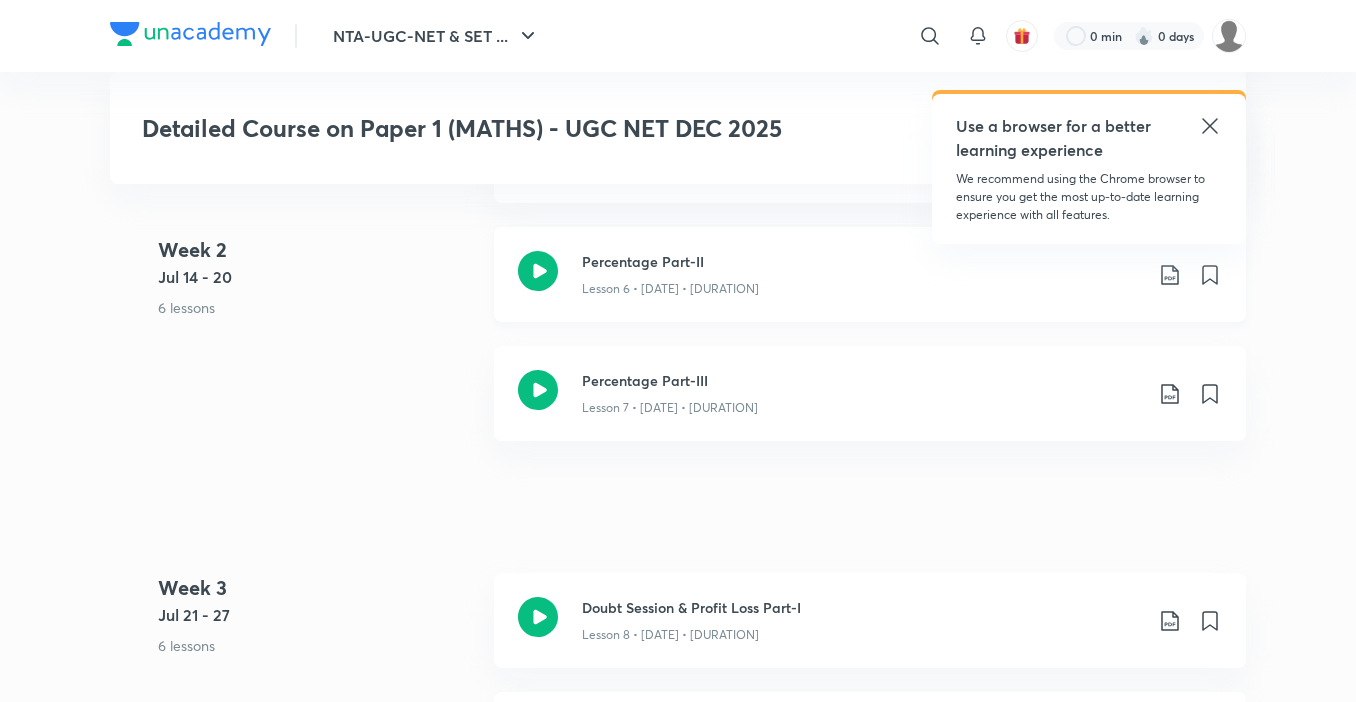 click on "Lesson 6 • [DATE] • [DURATION]" at bounding box center [670, 289] 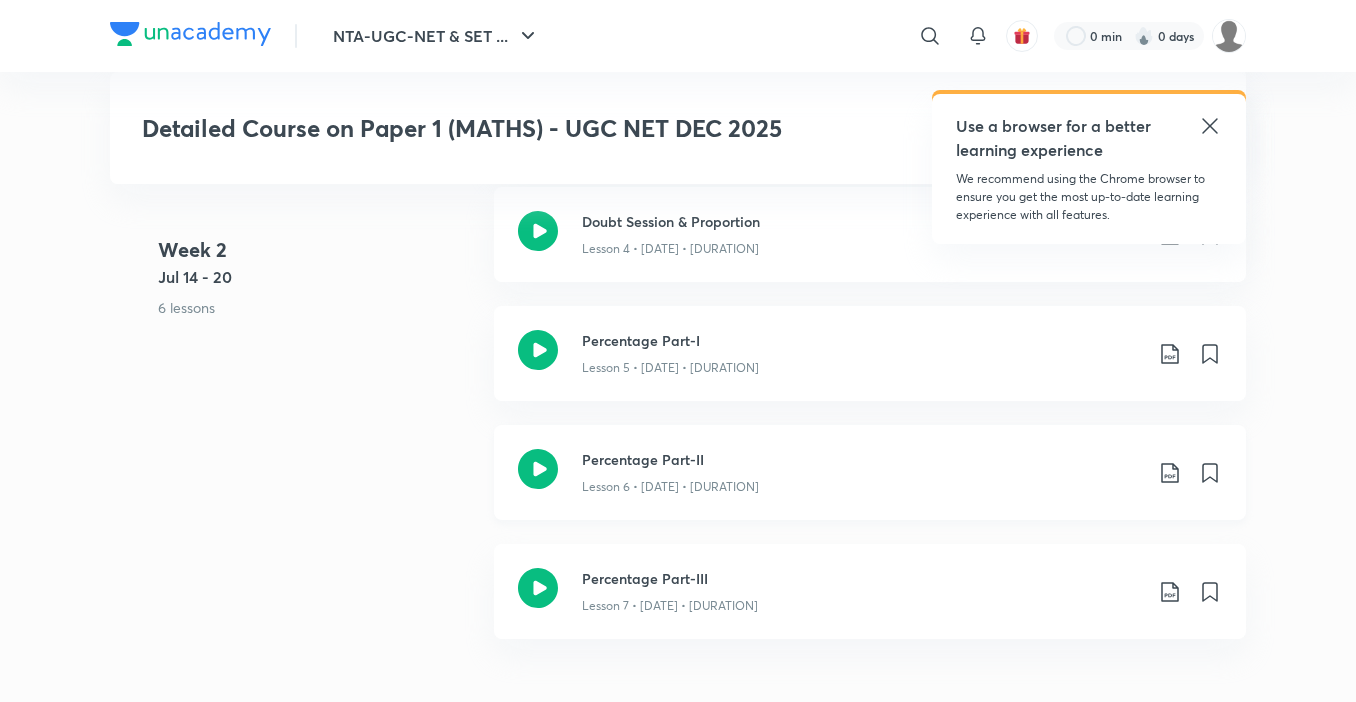 scroll, scrollTop: 1560, scrollLeft: 0, axis: vertical 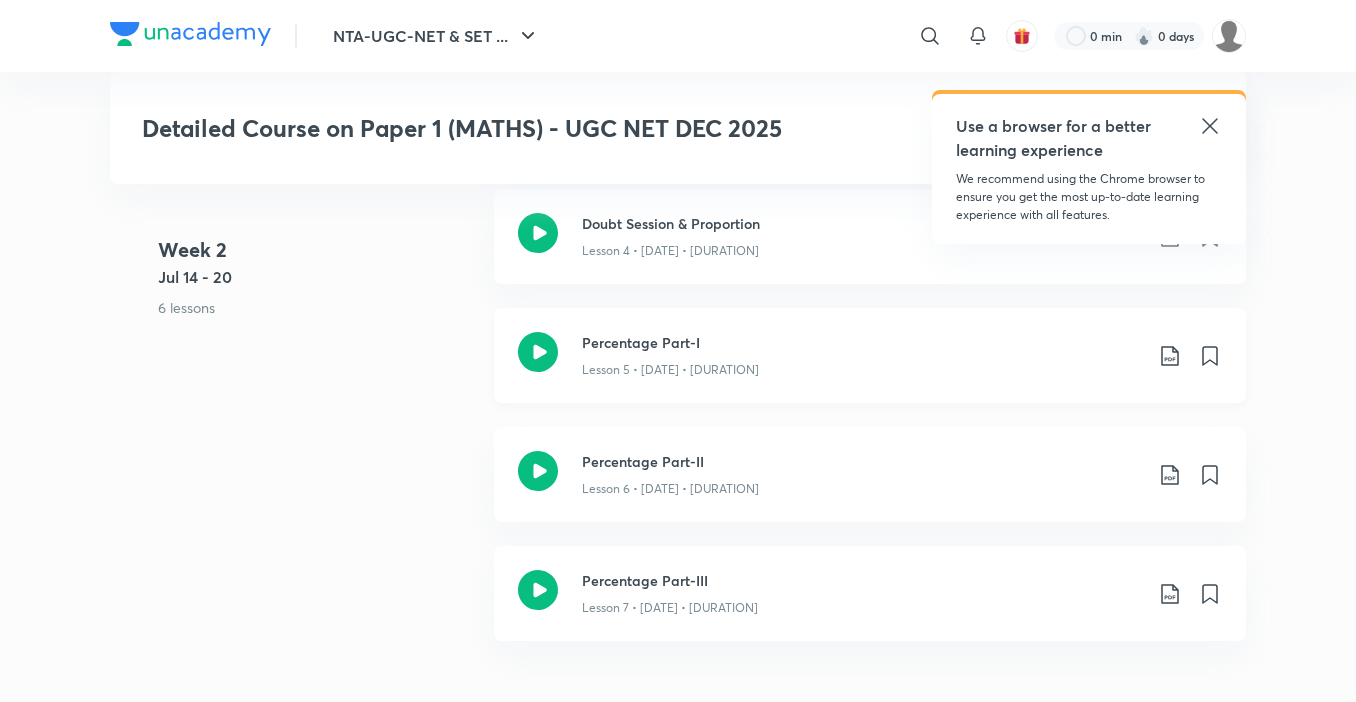 click on "Lesson 5 • [DATE] • [DURATION]" at bounding box center [862, -445] 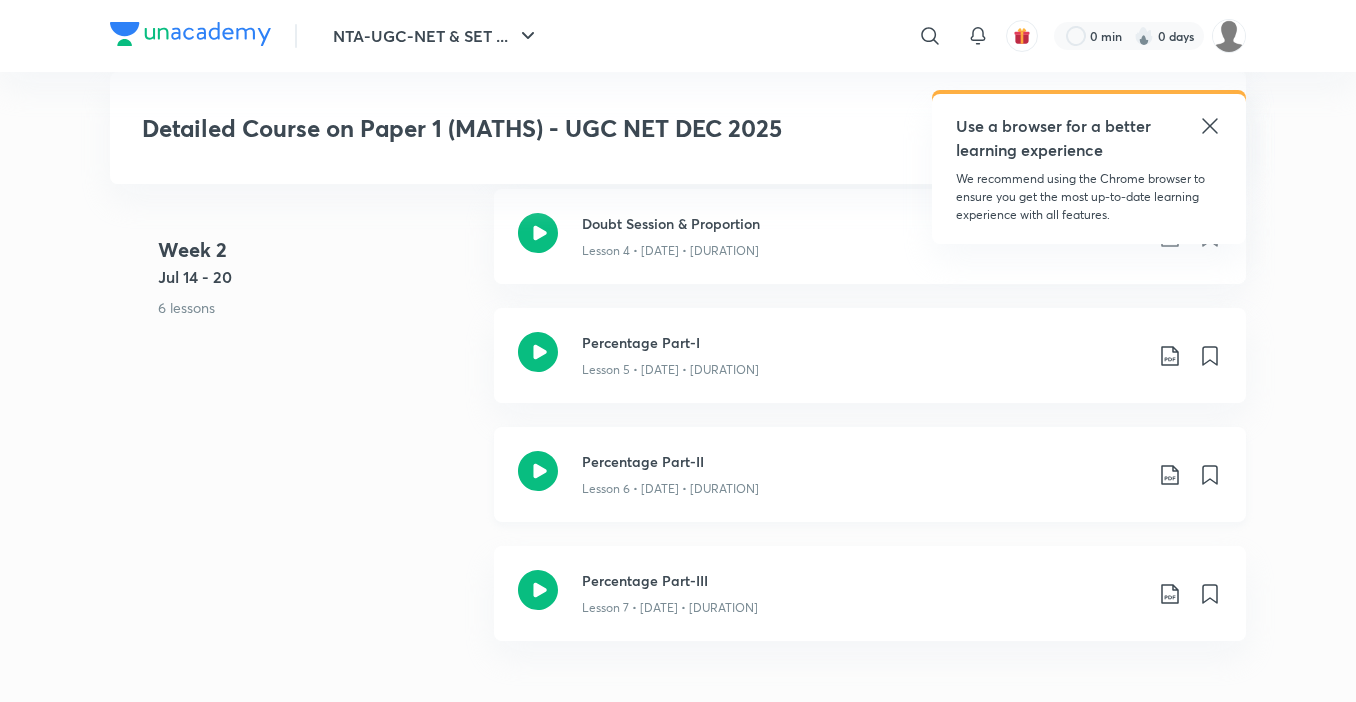 click on "Lesson 6 • [DATE] • [DURATION]" at bounding box center (670, 489) 